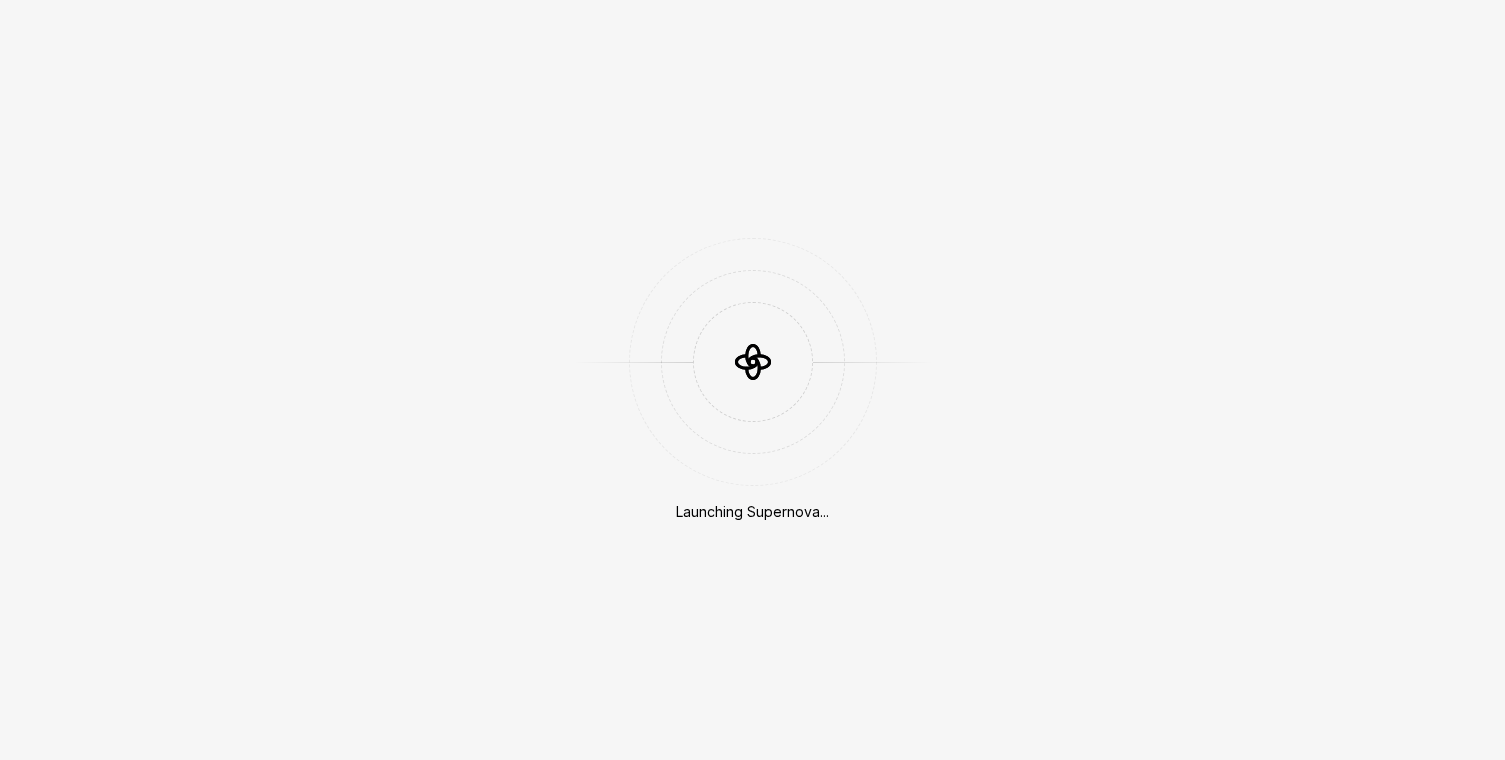 scroll, scrollTop: 0, scrollLeft: 0, axis: both 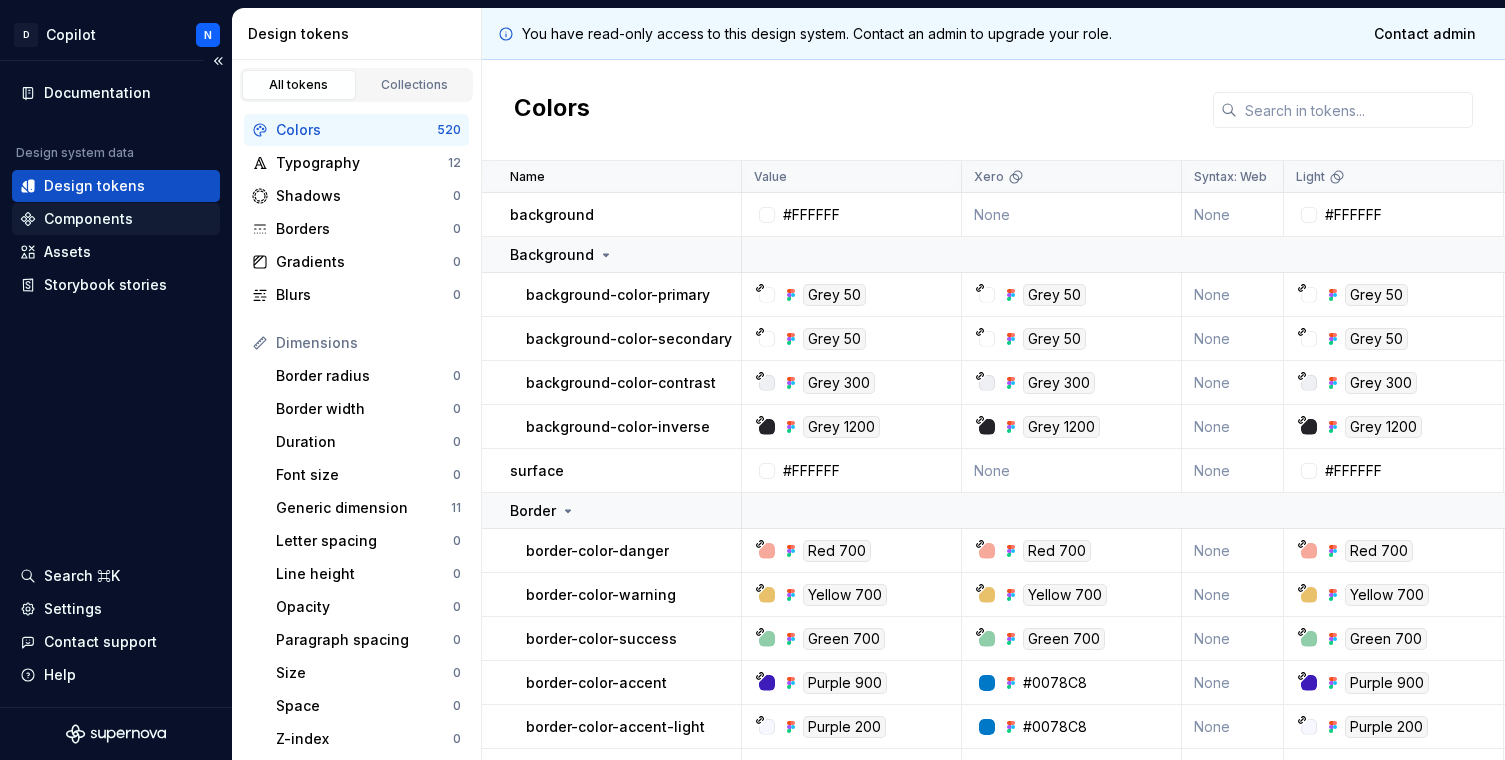 click on "Components" at bounding box center (116, 219) 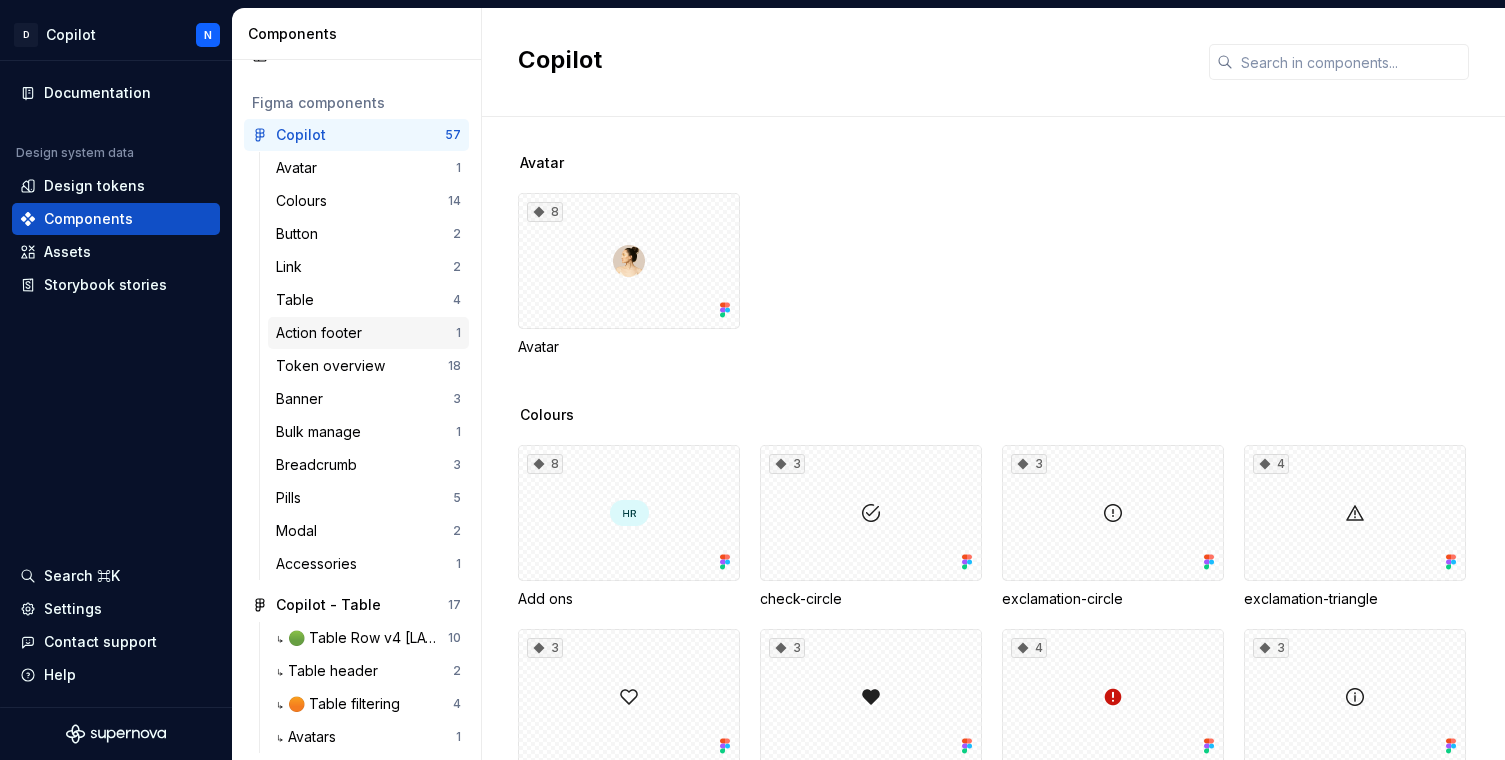 scroll, scrollTop: 61, scrollLeft: 0, axis: vertical 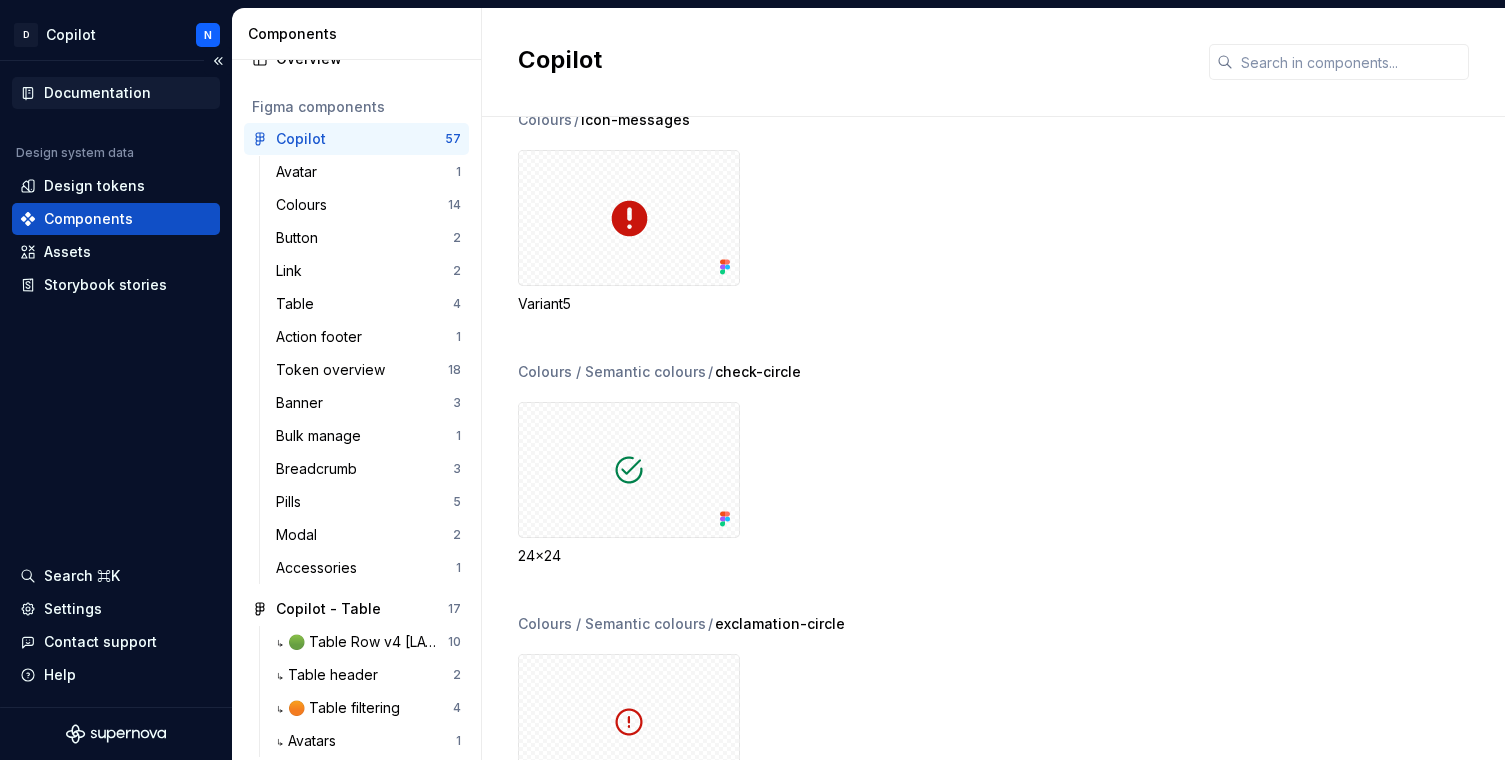 click on "Documentation" at bounding box center [97, 93] 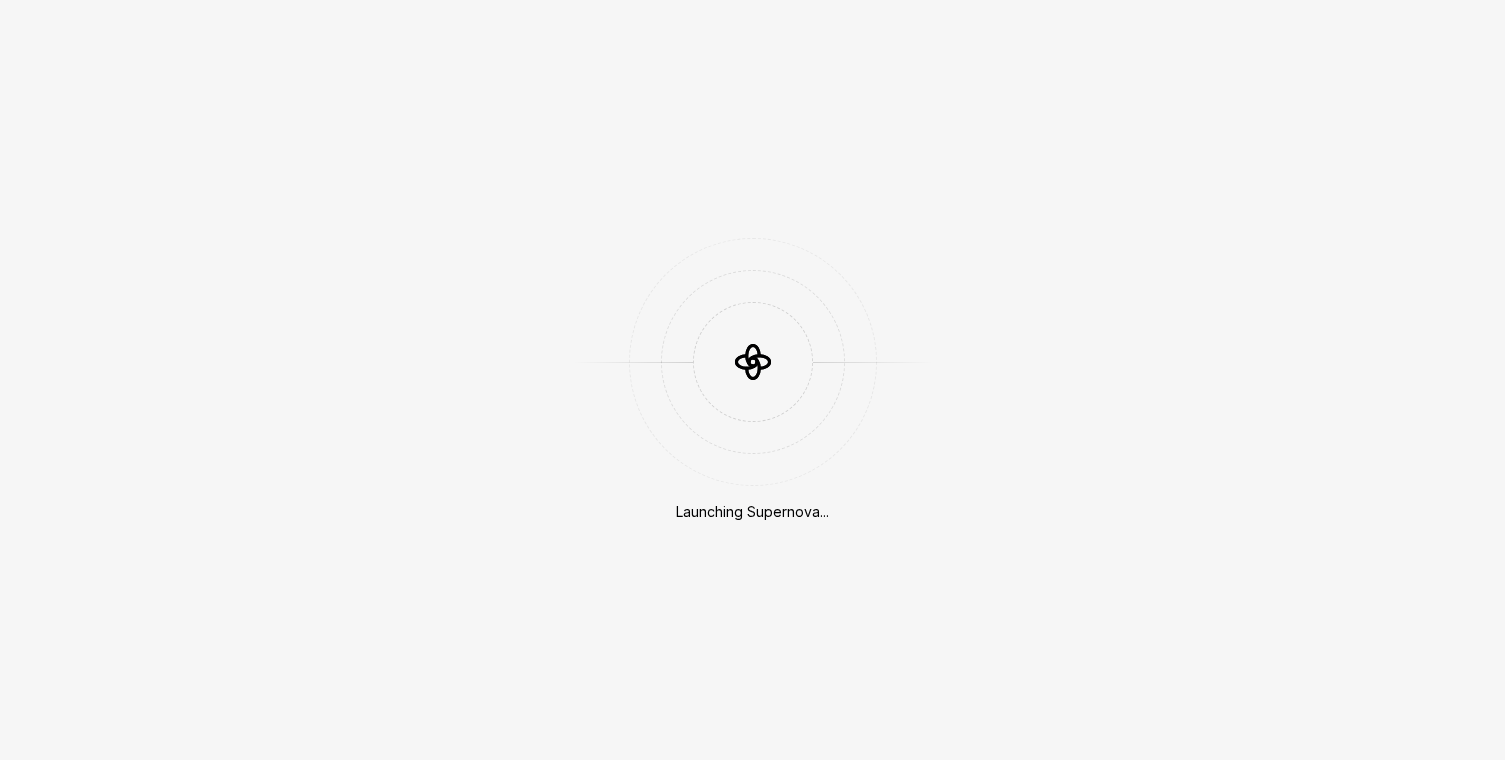 scroll, scrollTop: 0, scrollLeft: 0, axis: both 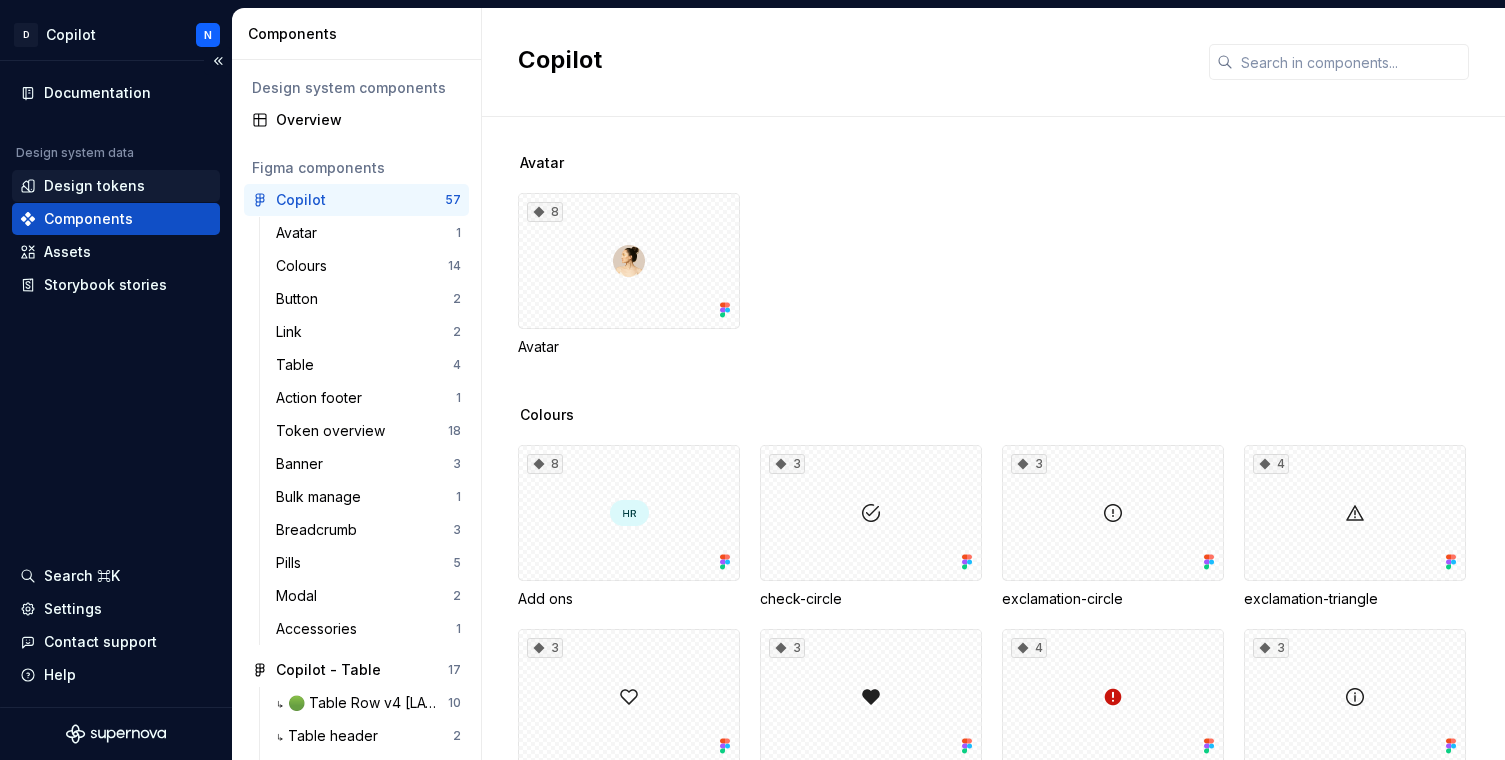 click on "Design tokens" at bounding box center (94, 186) 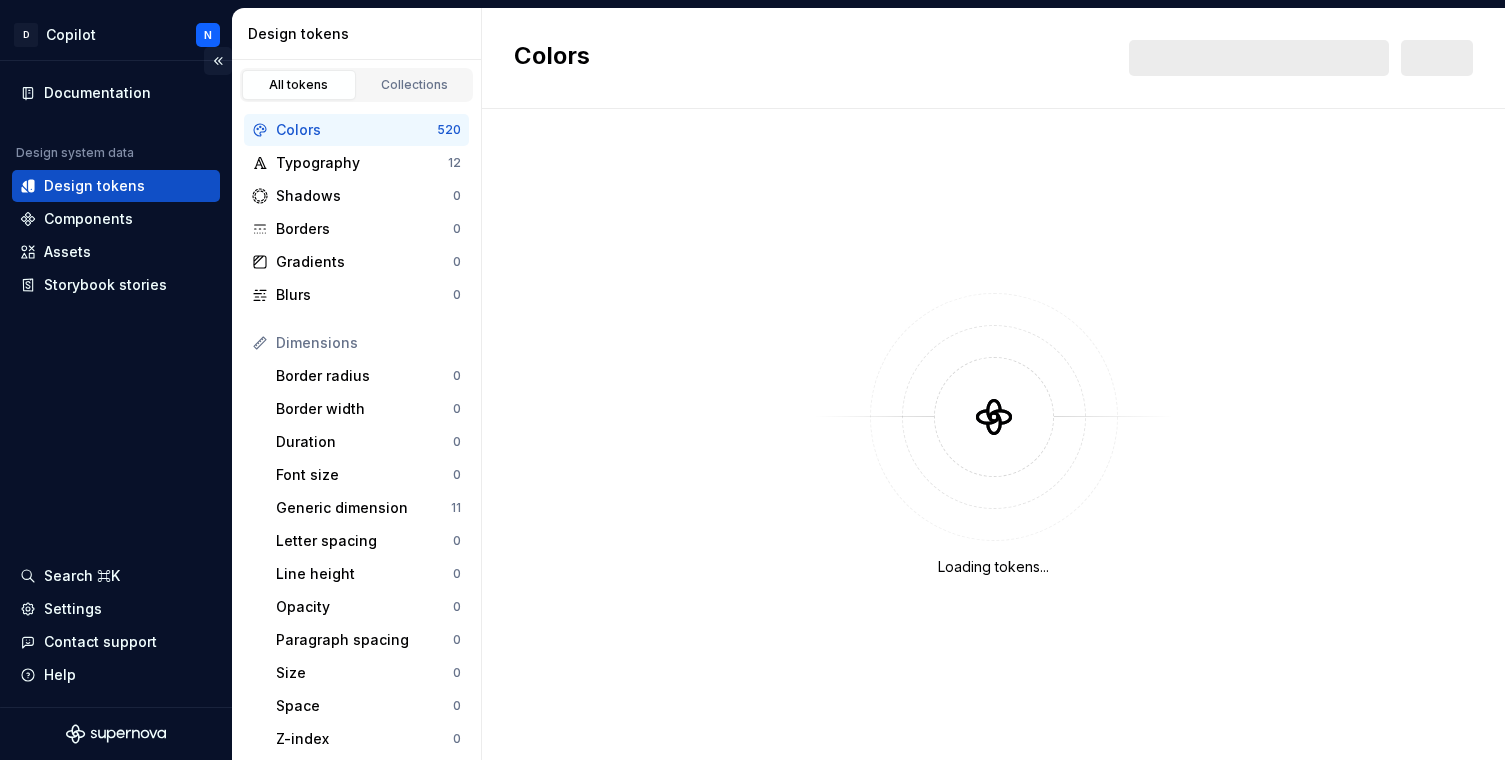 click at bounding box center [218, 61] 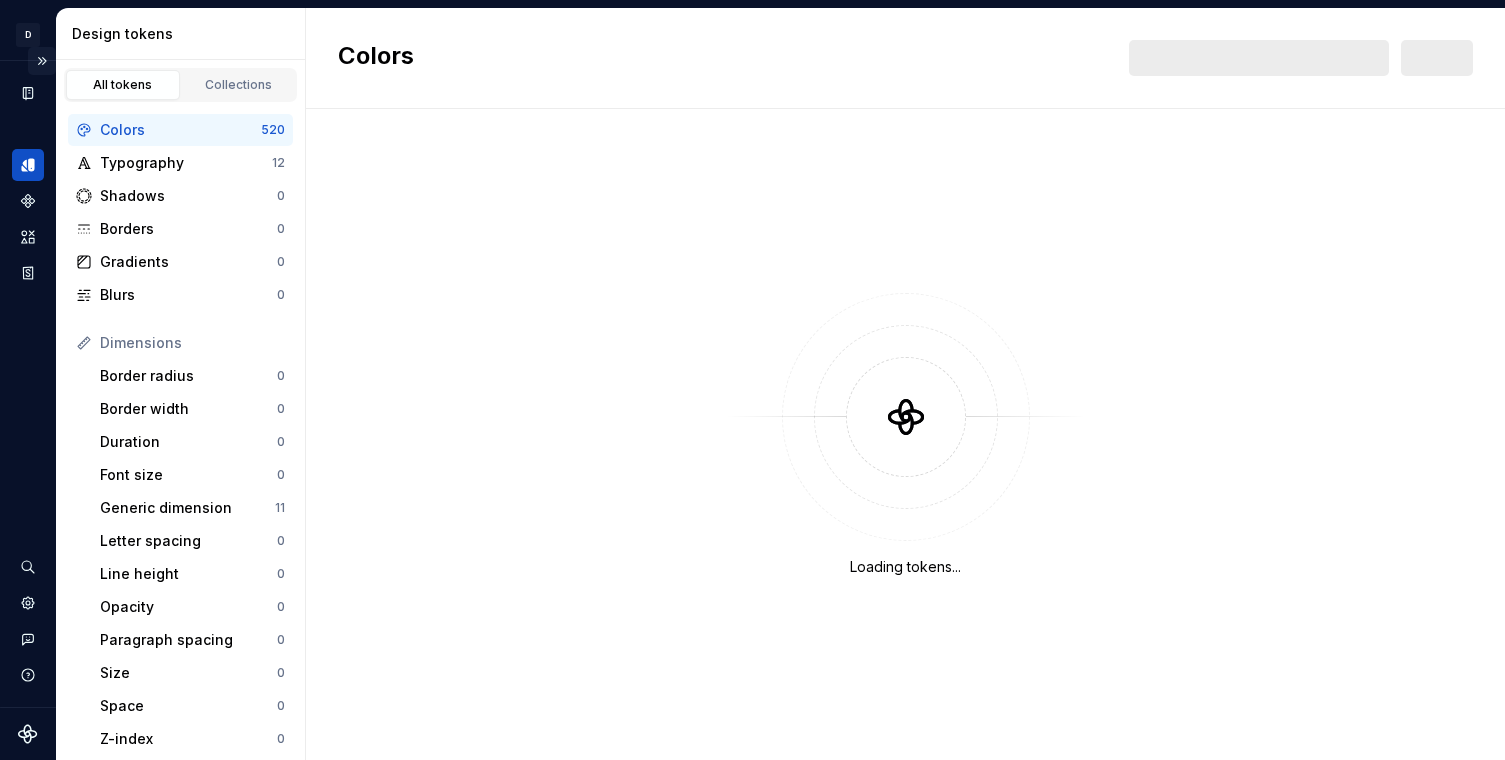click at bounding box center (42, 61) 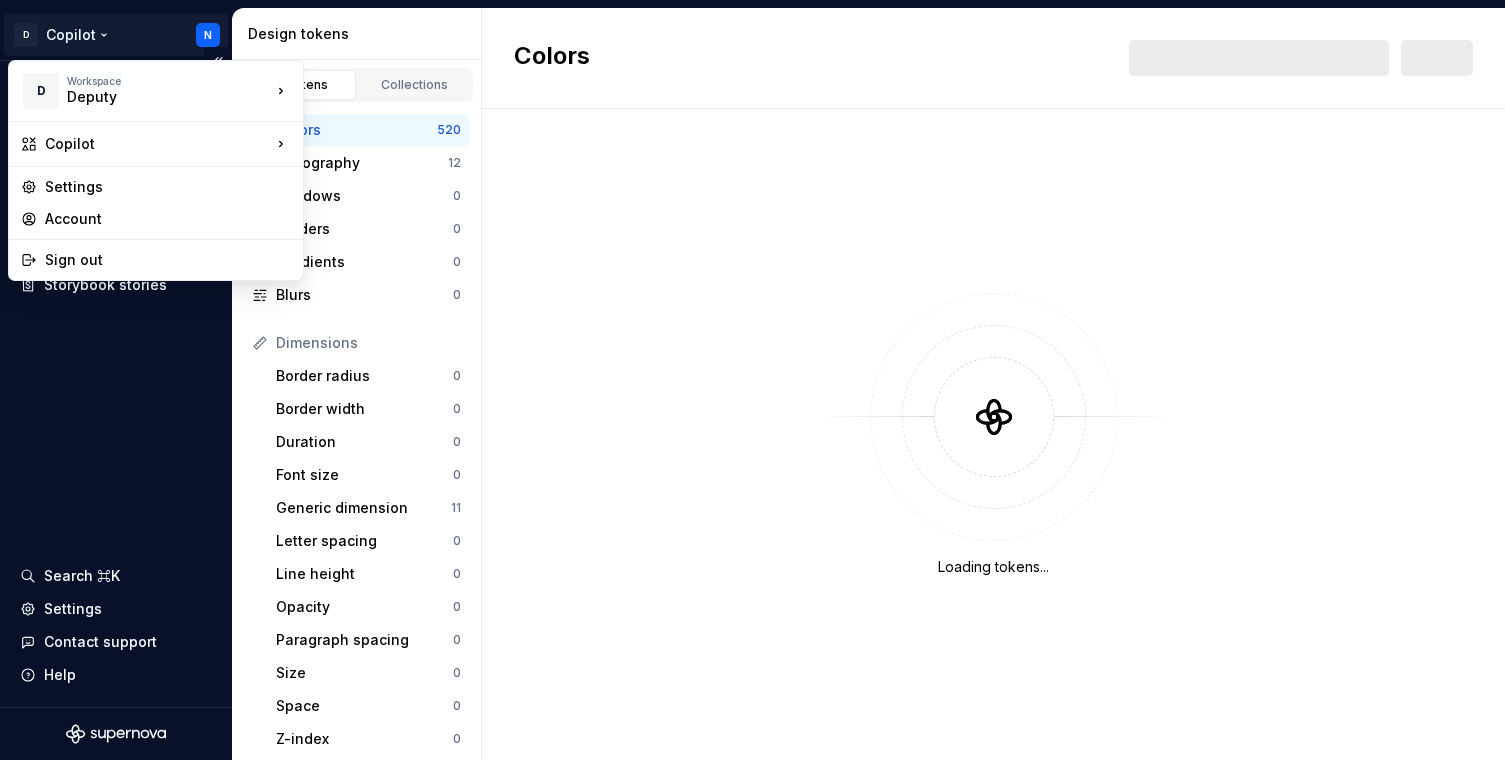 click on "D Copilot N Documentation Design system data Design tokens Components Assets Storybook stories Search ⌘K Settings Contact support Help Design tokens All tokens Collections Colors 520 Typography 12 Shadows 0 Borders 0 Gradients 0 Blurs 0 Dimensions Border radius 0 Border width 0 Duration 0 Font size 0 Generic dimension 11 Letter spacing 0 Line height 0 Opacity 0 Paragraph spacing 0 Size 0 Space 0 Z-index 0 Options Text decoration 0 Text case 0 Visibility 0 Strings Font family 0 Font weight/style 0 Generic string 22 Product copy 0 Colors New Loading tokens... D Workspace Deputy Copilot Settings Account Sign out" at bounding box center [752, 380] 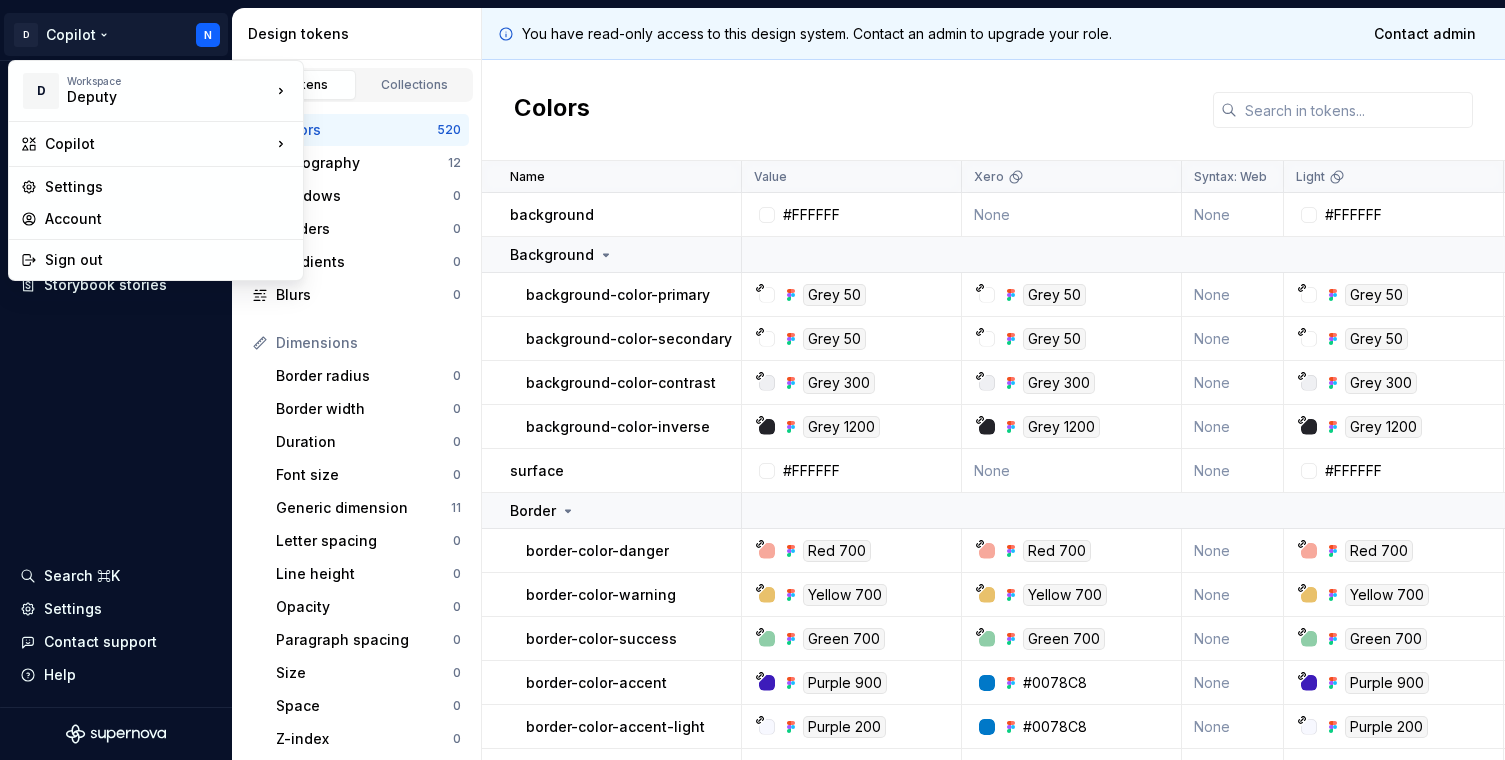 click on "D Copilot N Documentation Design system data Design tokens Components Assets Storybook stories Search ⌘K Settings Contact support Help Design tokens All tokens Collections Colors 520 Typography 12 Shadows 0 Borders 0 Gradients 0 Blurs 0 Dimensions Border radius 0 Border width 0 Duration 0 Font size 0 Generic dimension 11 Letter spacing 0 Line height 0 Opacity 0 Paragraph spacing 0 Size 0 Space 0 Z-index 0 Options Text decoration 0 Text case 0 Visibility 0 Strings Font family 0 Font weight/style 0 Generic string 22 Product copy 0 You have read-only access to this design system. Contact an admin to upgrade your role. Contact admin Colors Name Value Xero Syntax: Web Light Collection Dark Token set Description Last updated background #FFFFFF None None #FFFFFF Colours #121212 None about 1 month ago Background background-color-primary Grey 50 Grey 50 None Grey 50 Semantic tokens Grey 300 D None about 1 month ago background-color-secondary Grey 50 Grey 50 None Grey 50 Semantic tokens Grey 500 D None Grey 300 None" at bounding box center [752, 380] 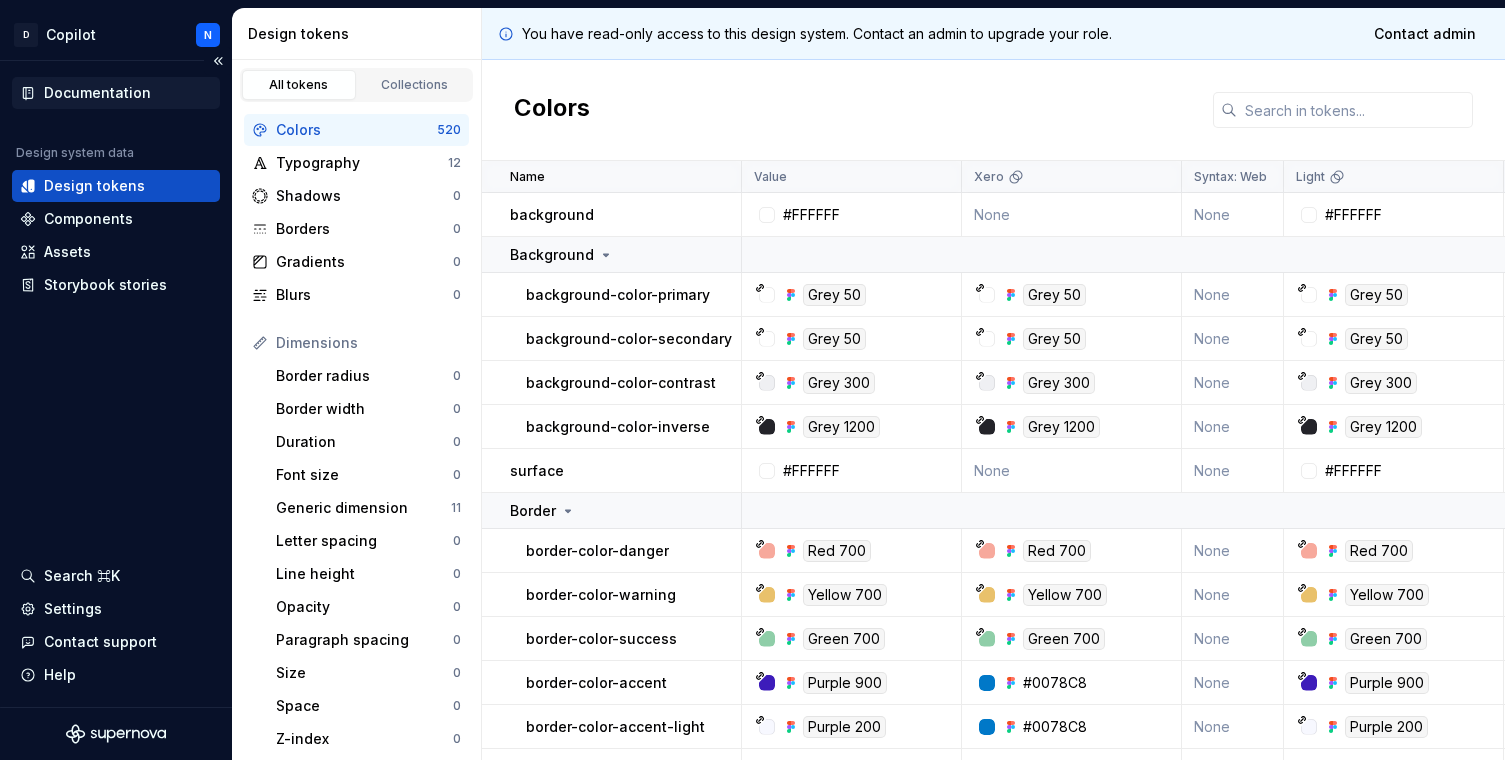 click on "Documentation" at bounding box center [116, 93] 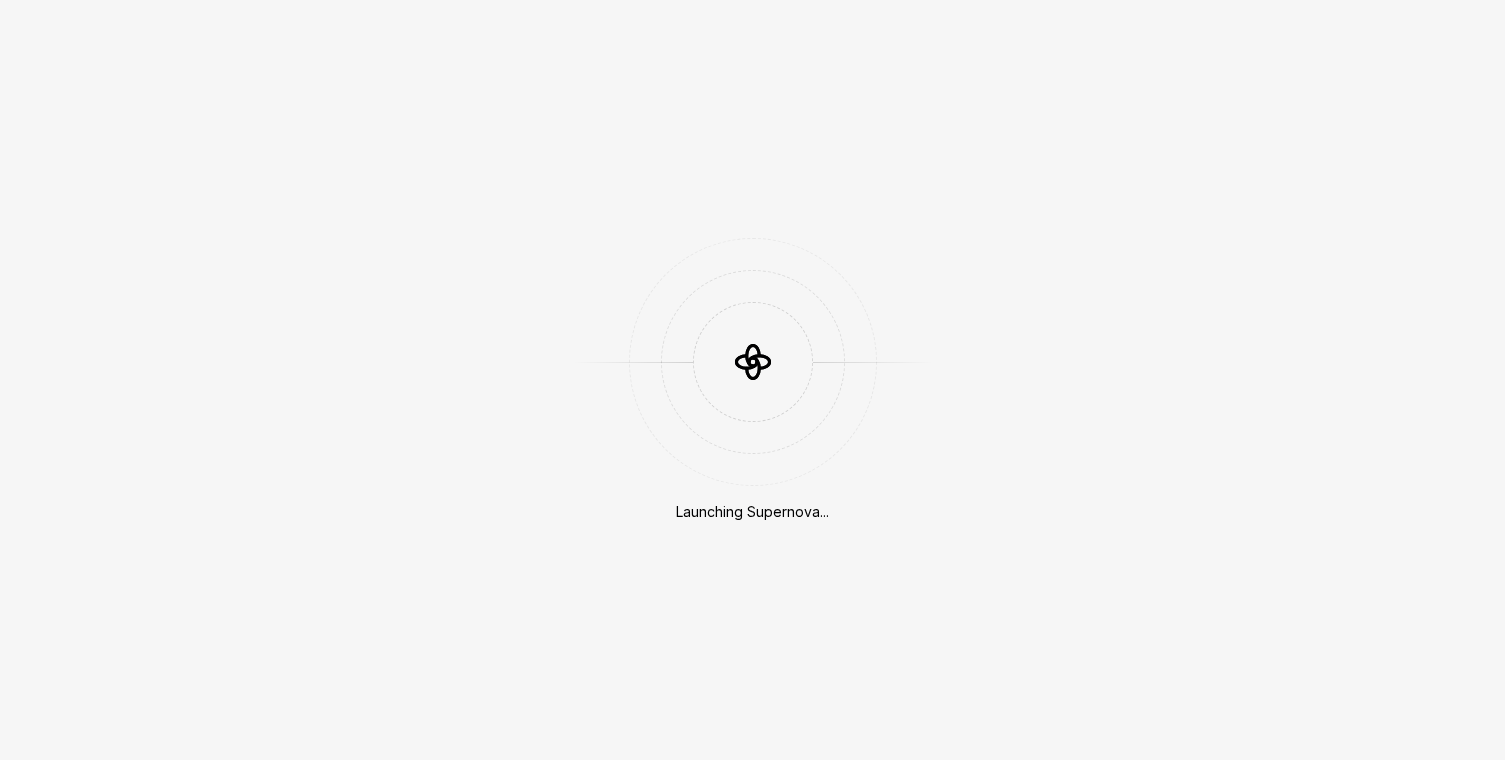 scroll, scrollTop: 0, scrollLeft: 0, axis: both 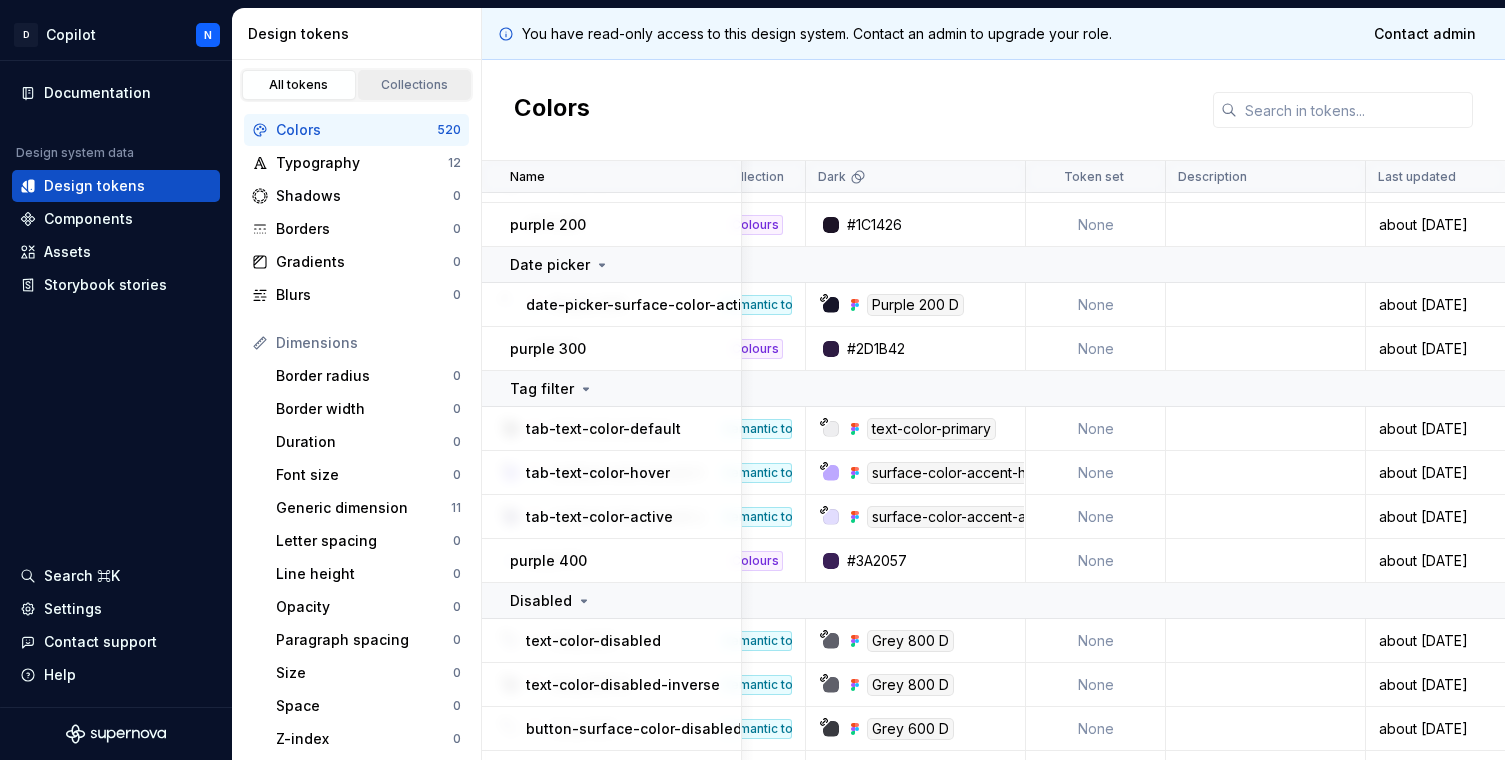 click on "Collections" at bounding box center (415, 85) 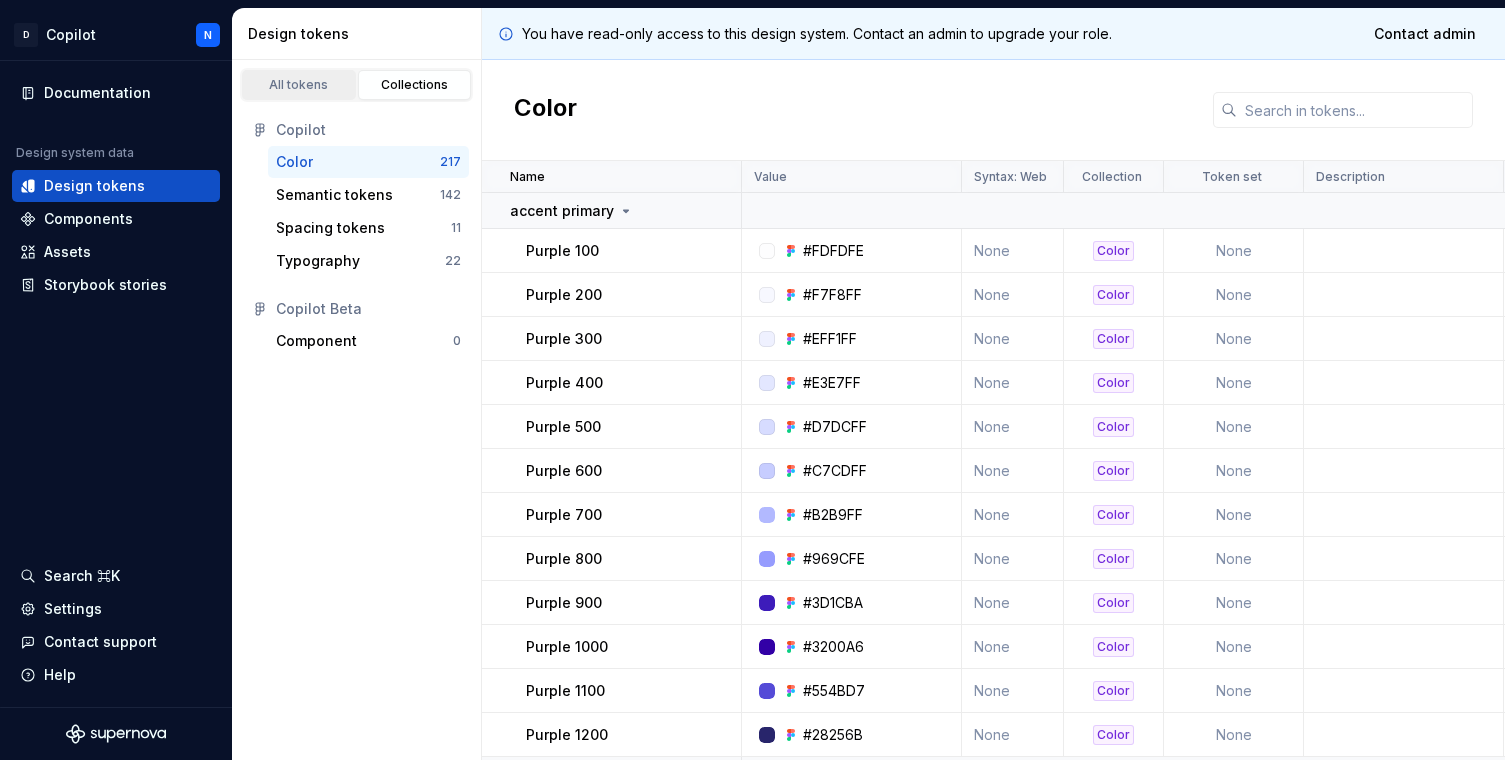 click on "All tokens" at bounding box center [299, 85] 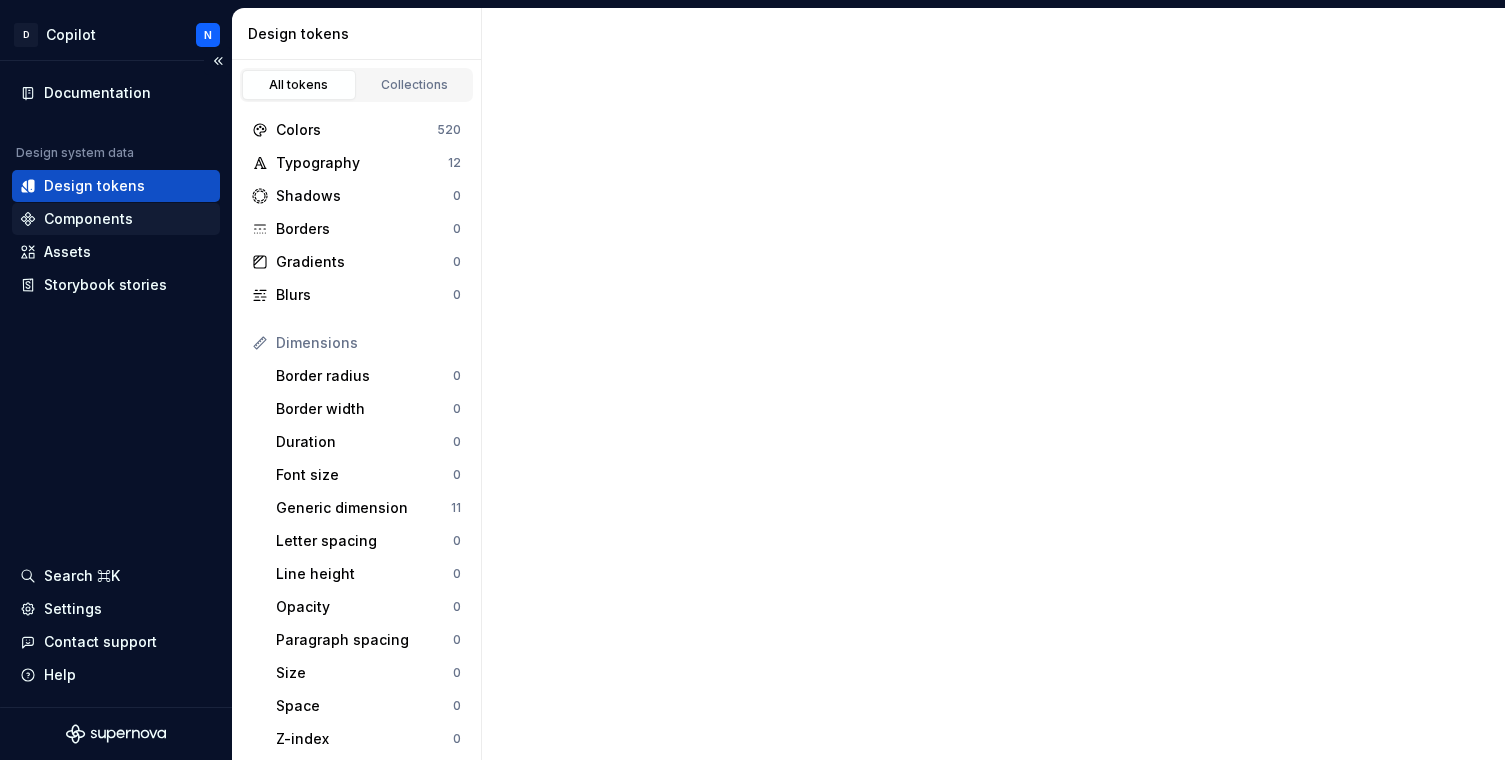 click on "Components" at bounding box center (88, 219) 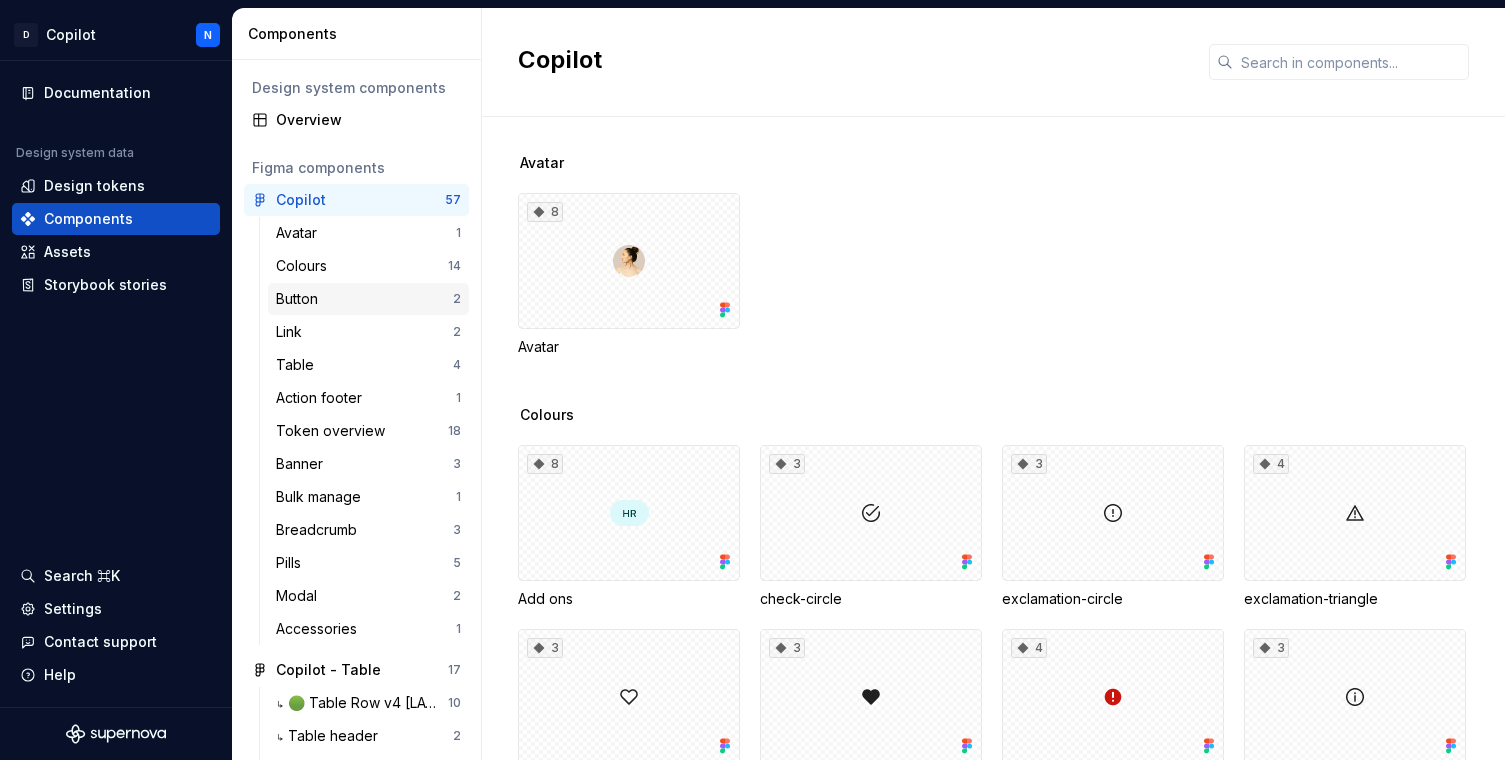 click on "Button" at bounding box center (301, 299) 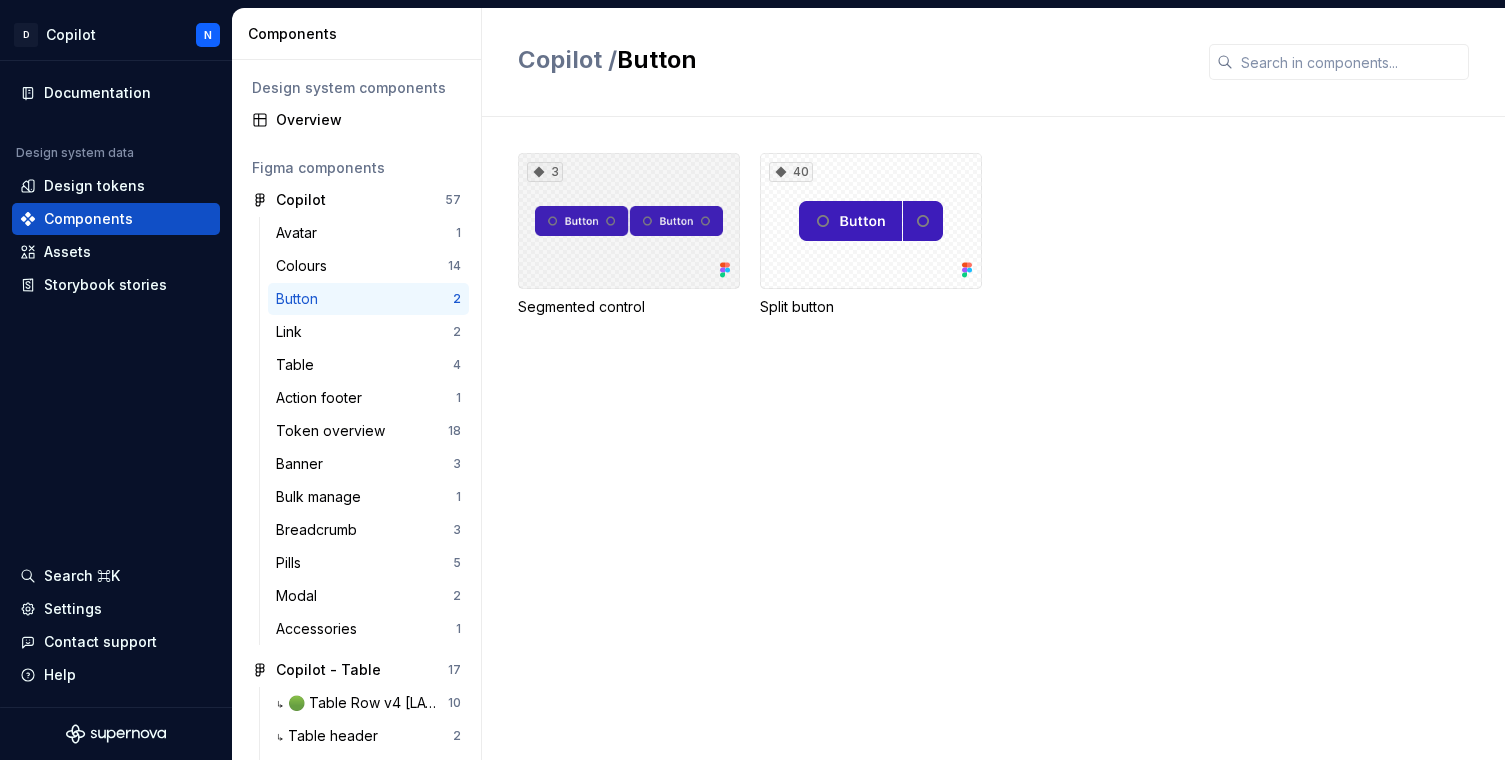 click on "3" at bounding box center [629, 221] 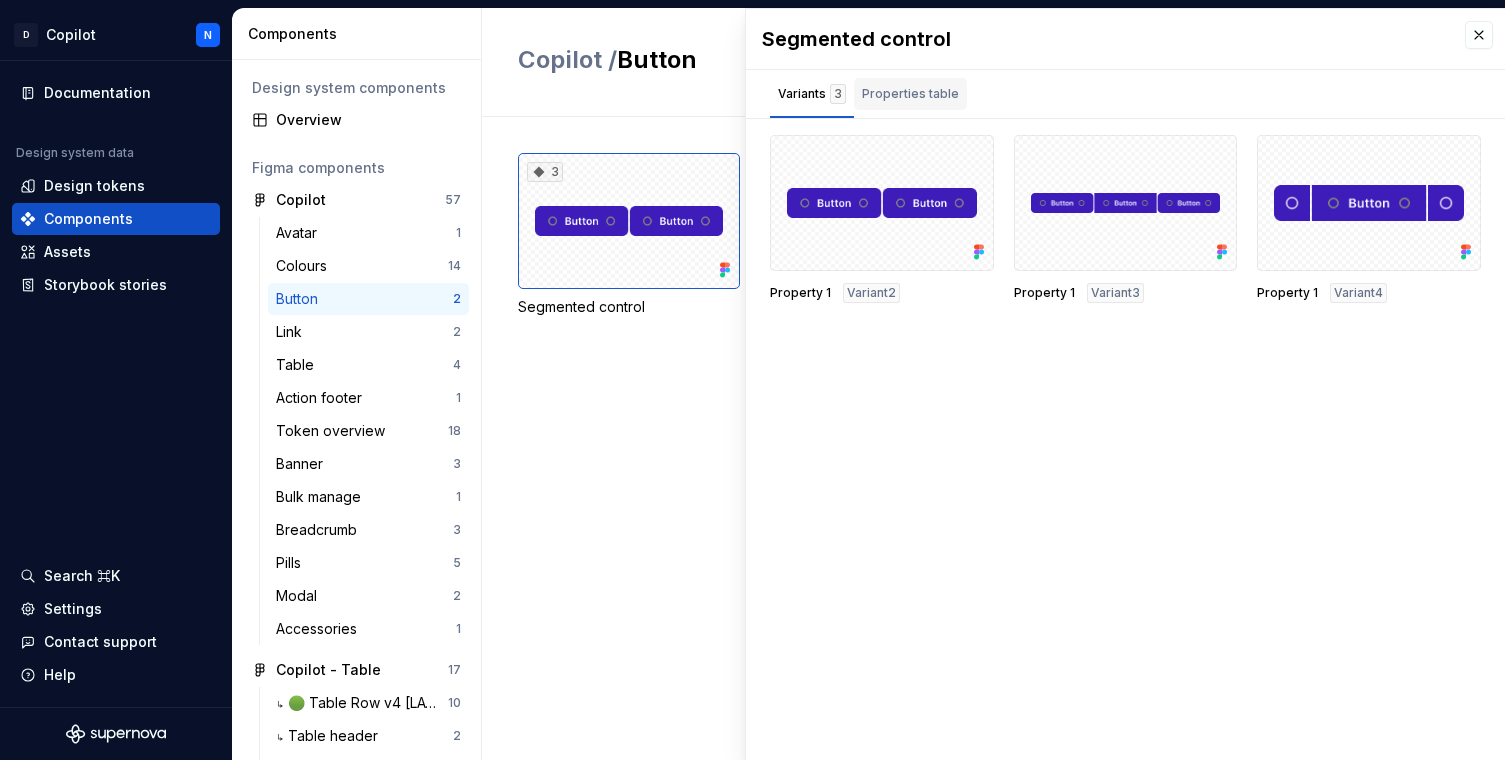 click on "Properties table" at bounding box center (910, 94) 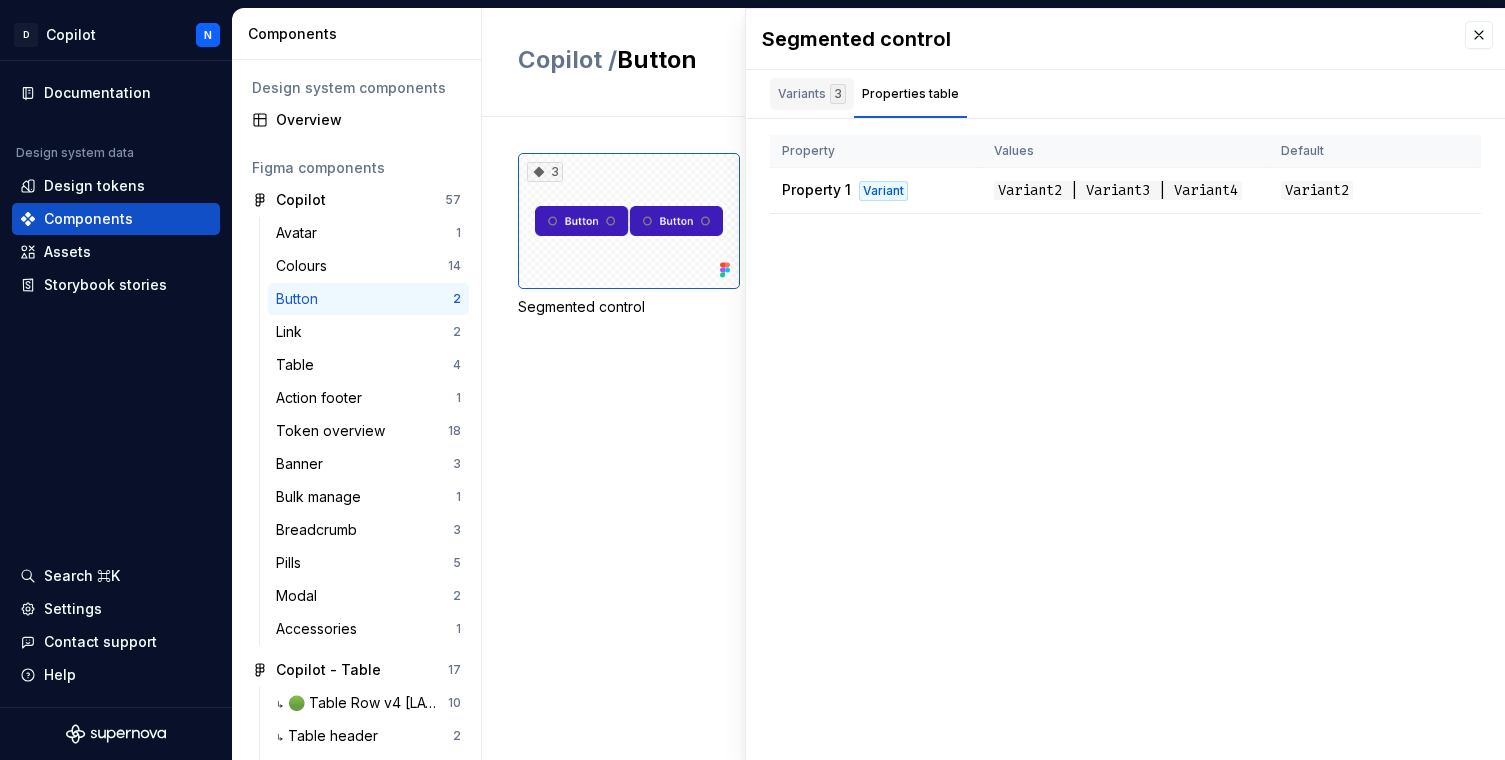 click on "Variants 3" at bounding box center (812, 94) 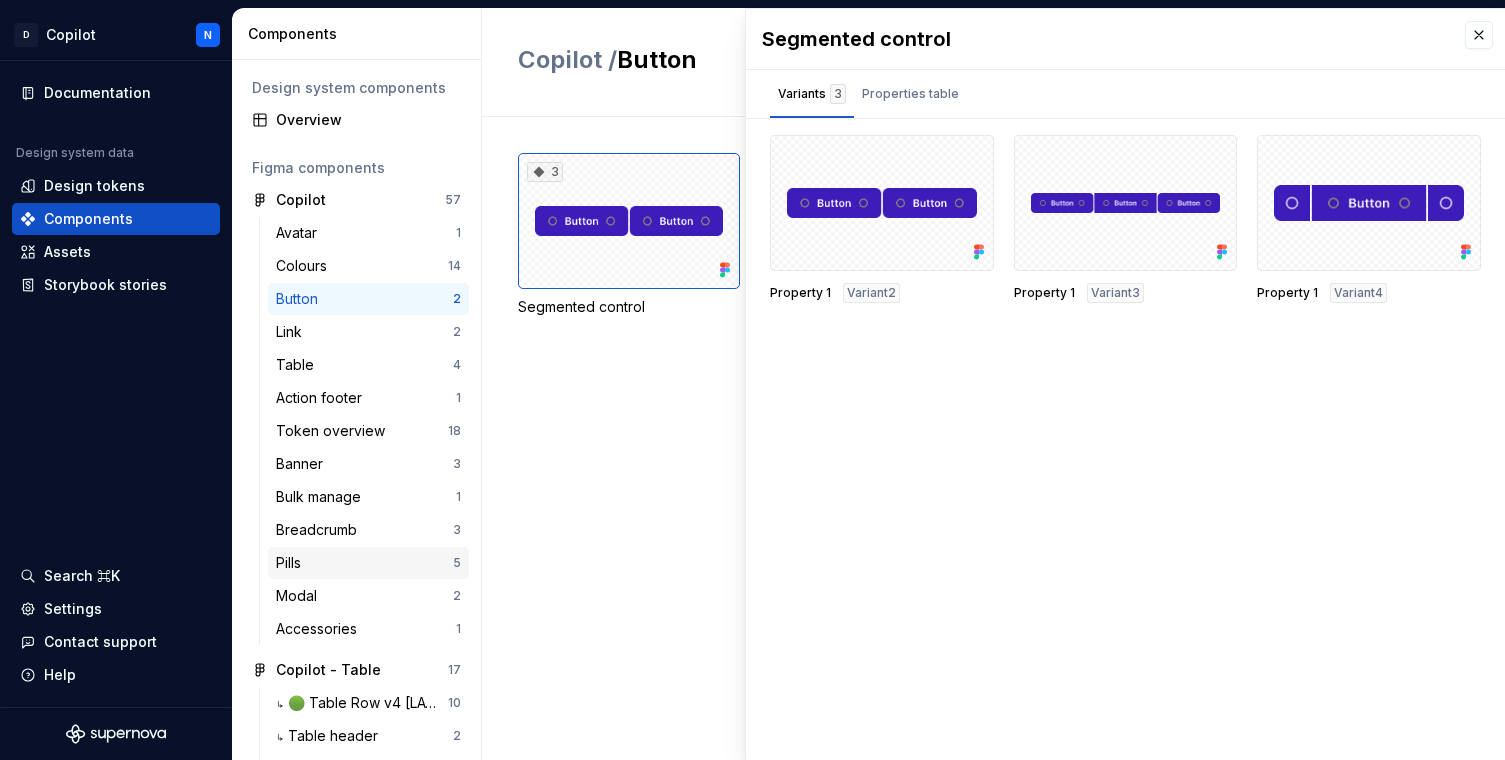 scroll, scrollTop: 78, scrollLeft: 0, axis: vertical 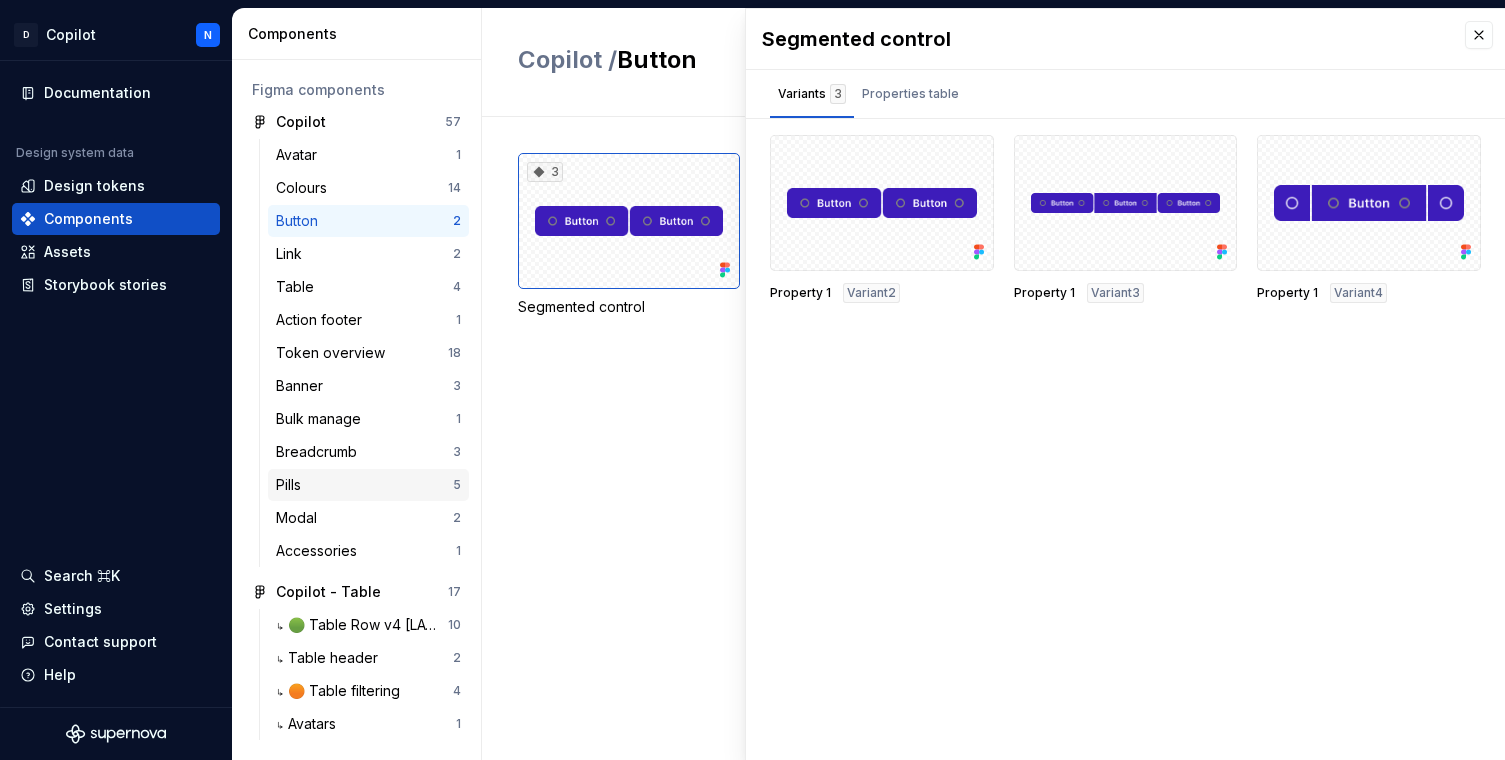 click on "Pills 5" at bounding box center (368, 485) 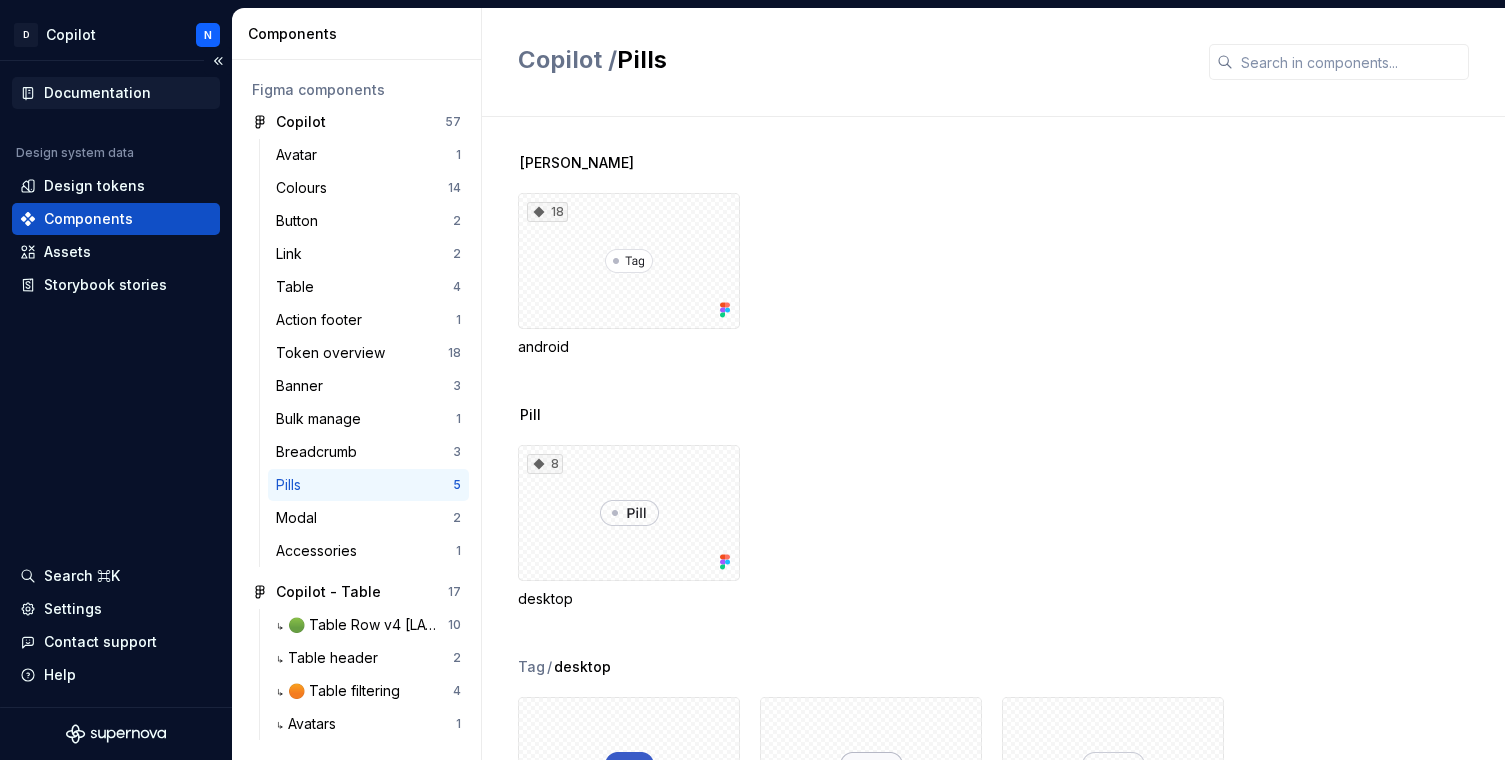click on "Documentation" at bounding box center [116, 93] 